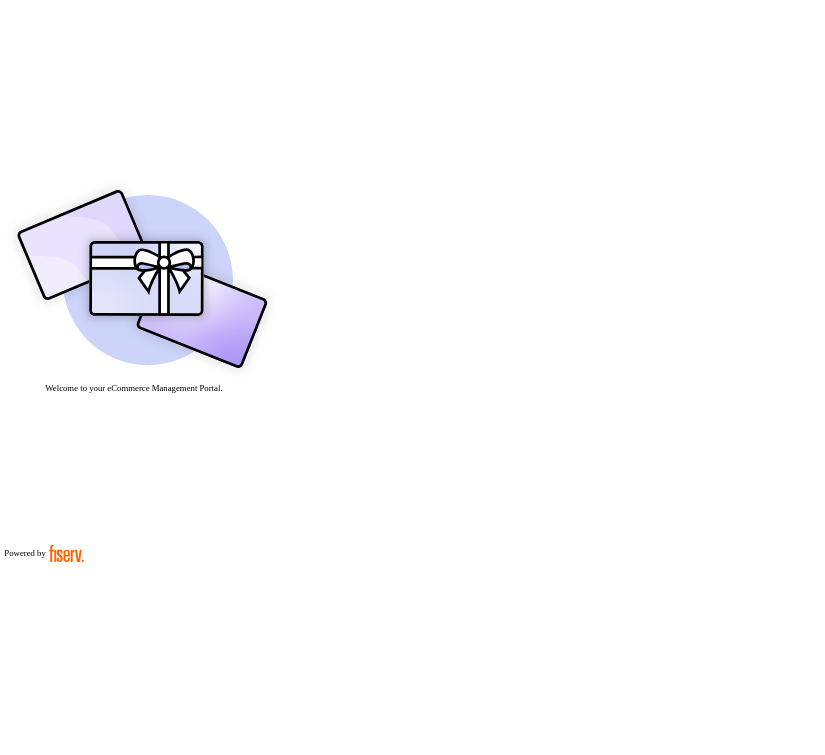 scroll, scrollTop: 0, scrollLeft: 0, axis: both 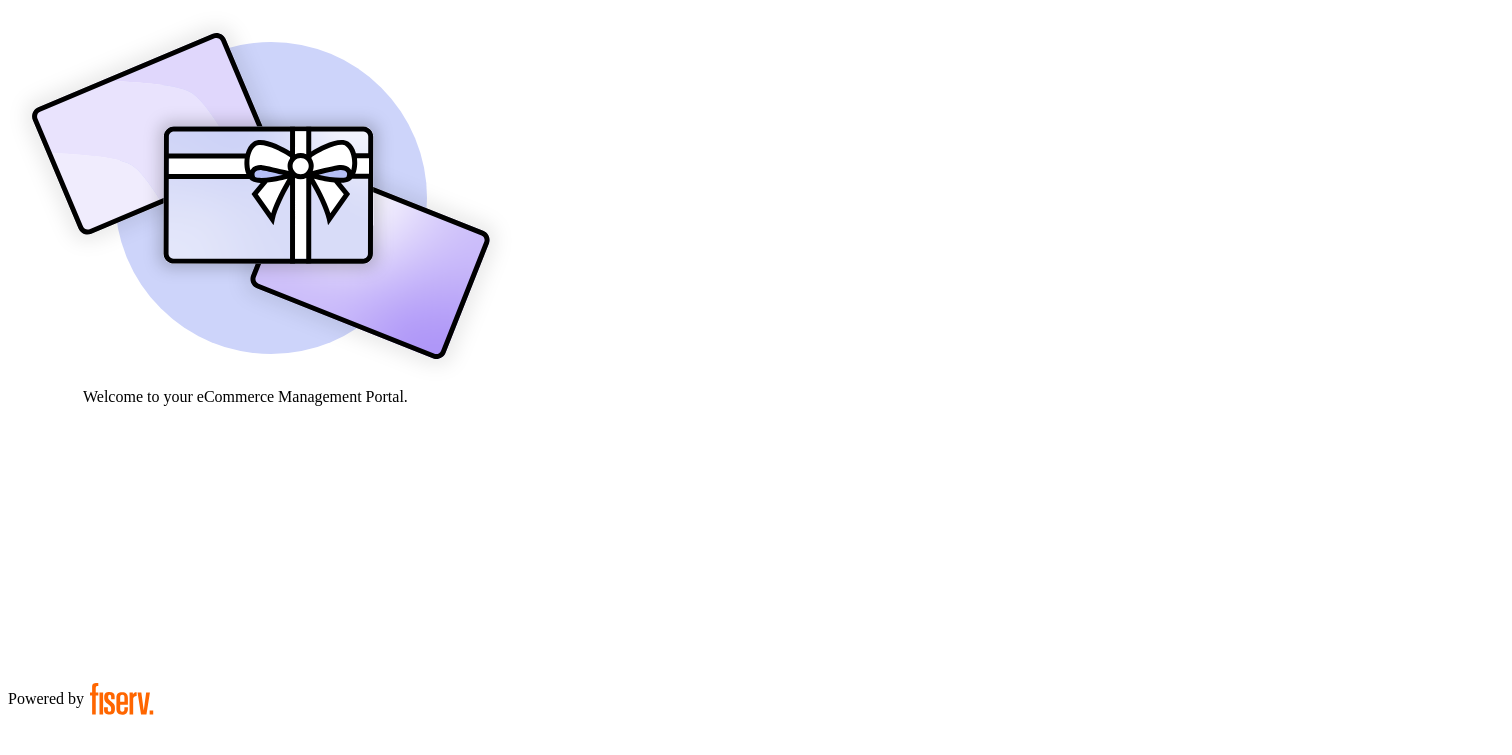 click on "**********" at bounding box center (79, 909) 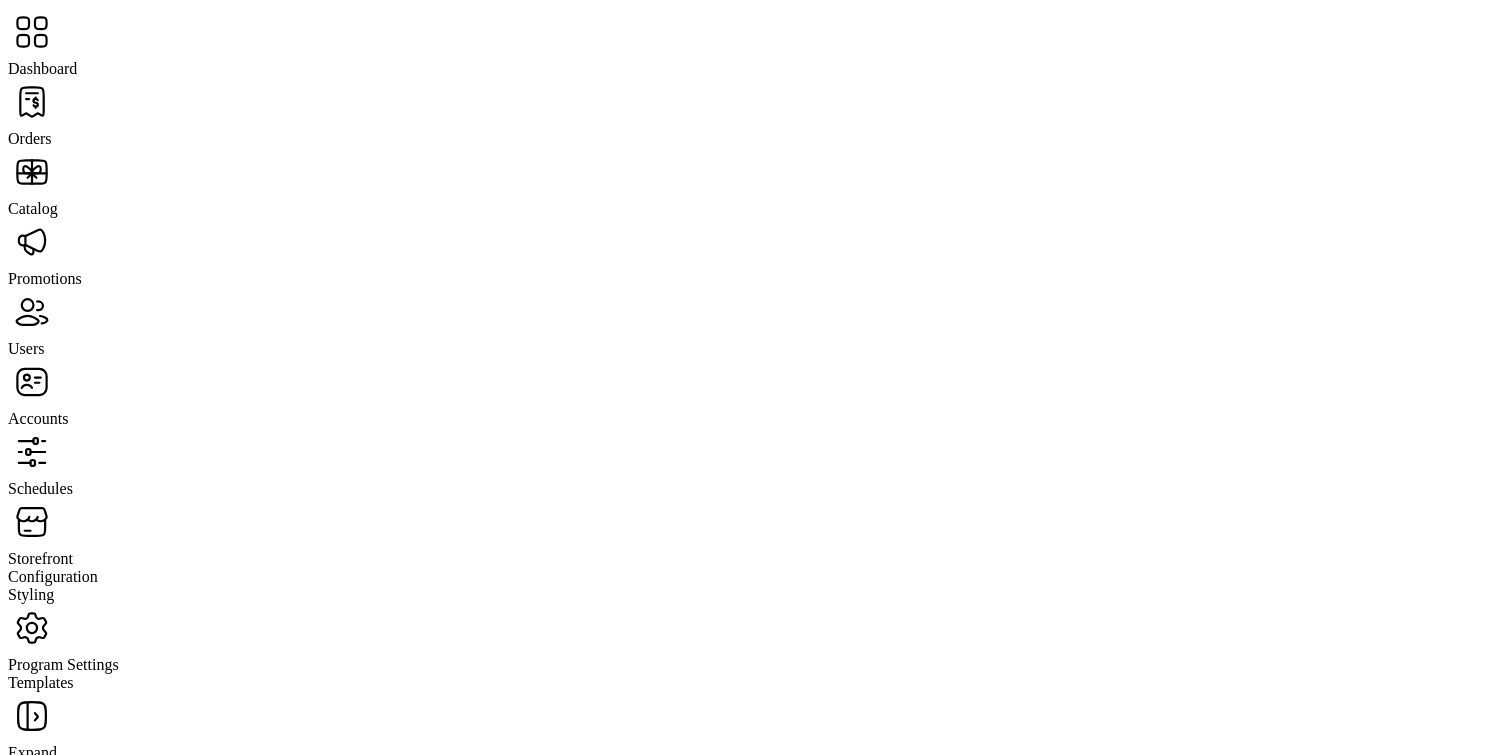 click on "Storefront" at bounding box center [30, 138] 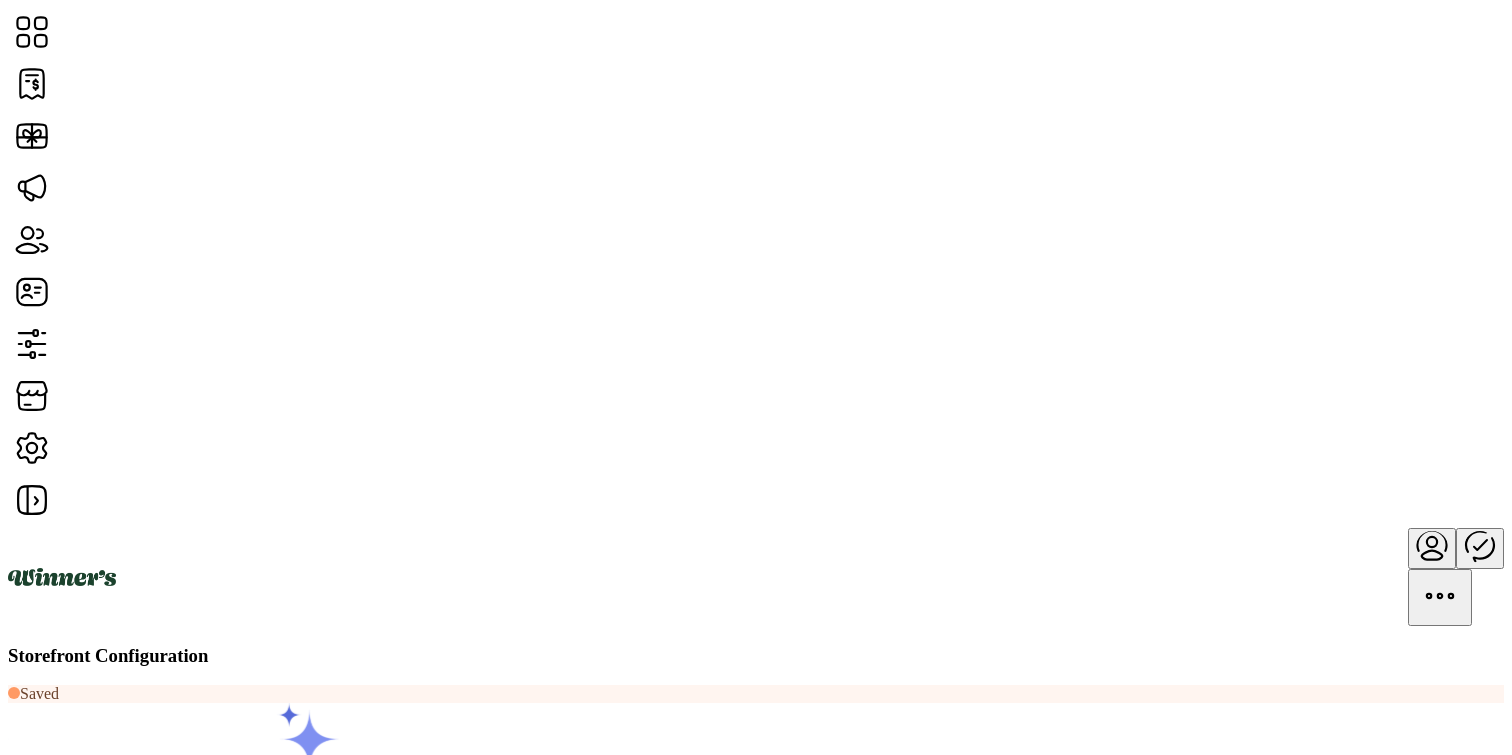 click at bounding box center [1480, 545] 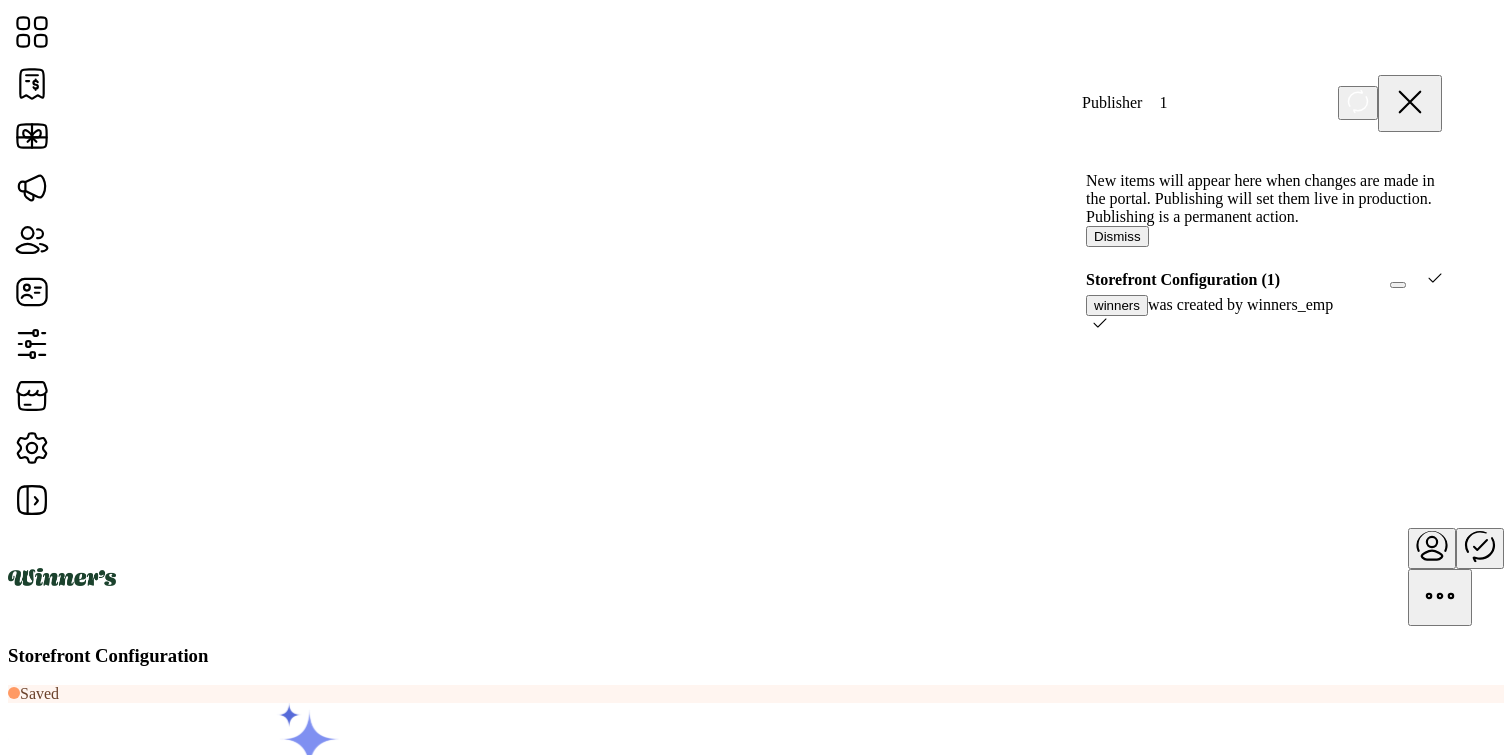 click on "Storefront Configuration" at bounding box center [756, 656] 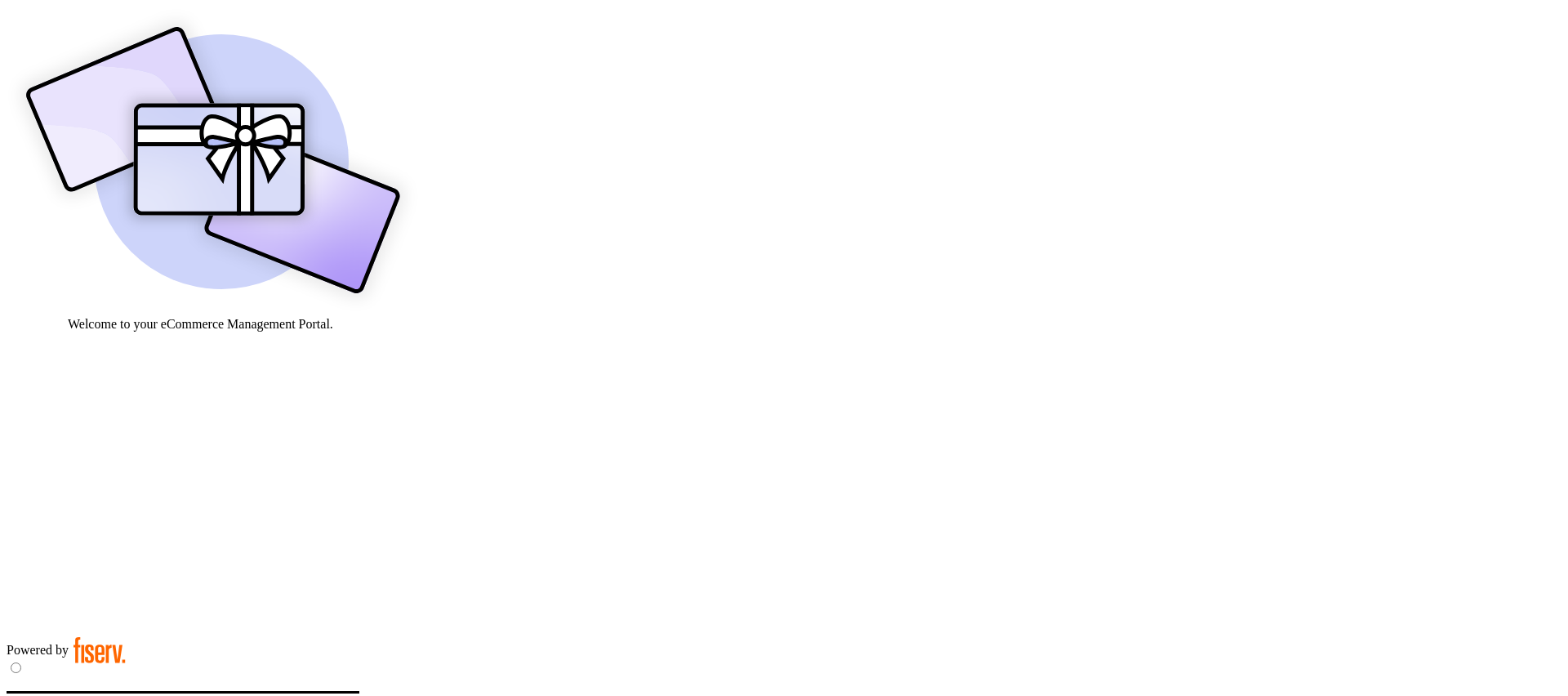 scroll, scrollTop: 0, scrollLeft: 0, axis: both 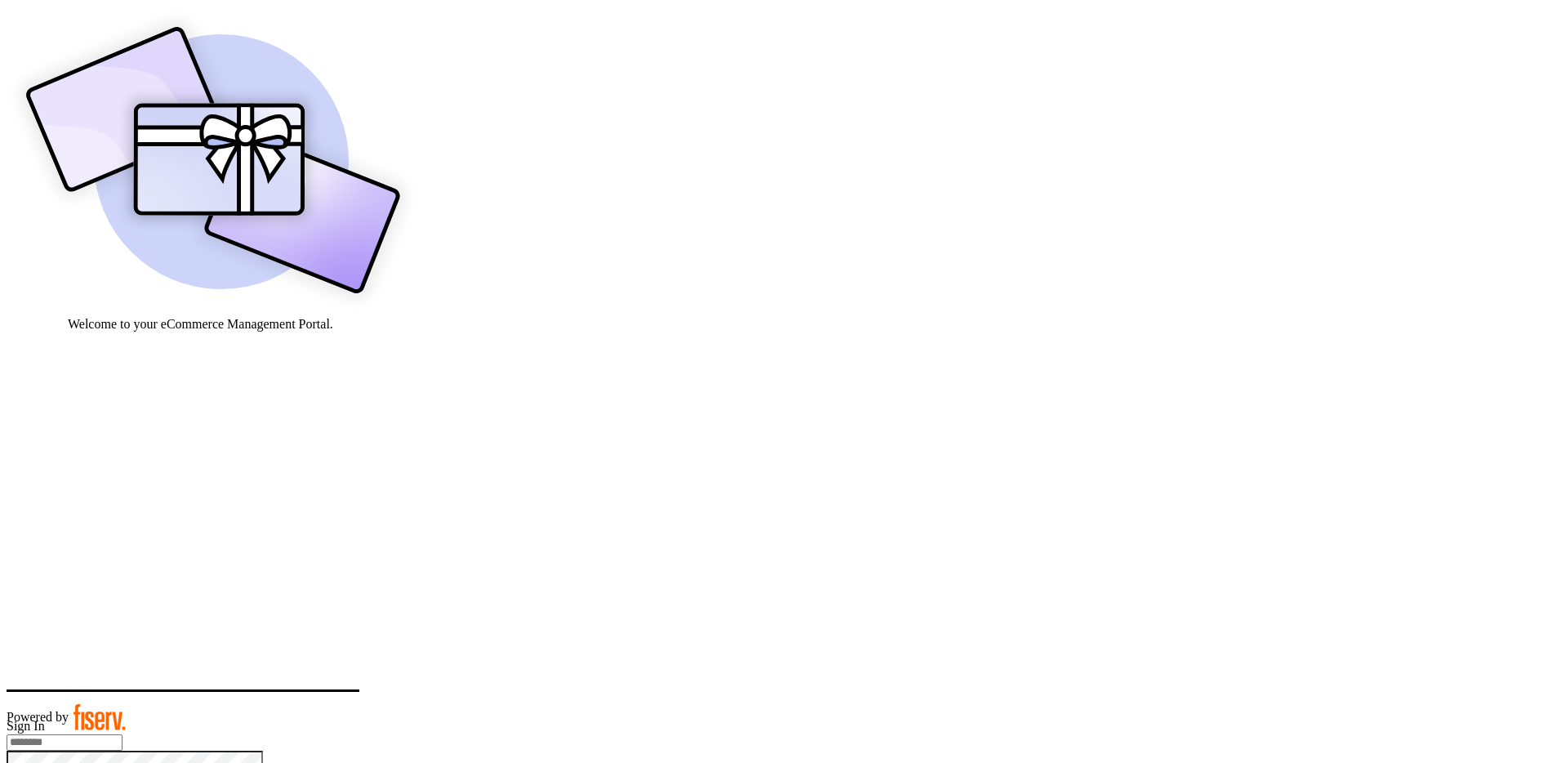 type on "**********" 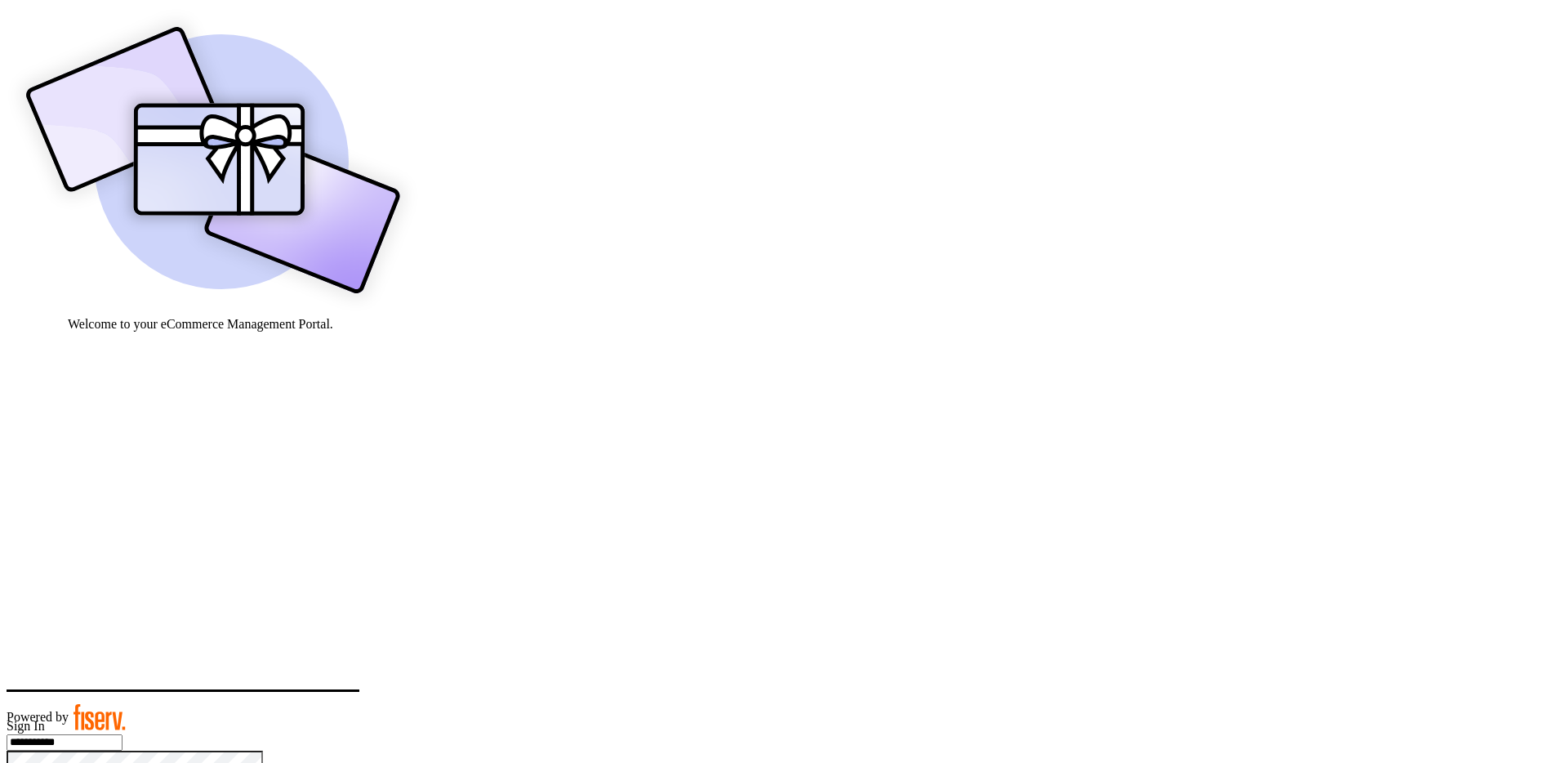 click on "Continue" at bounding box center (34, 800) 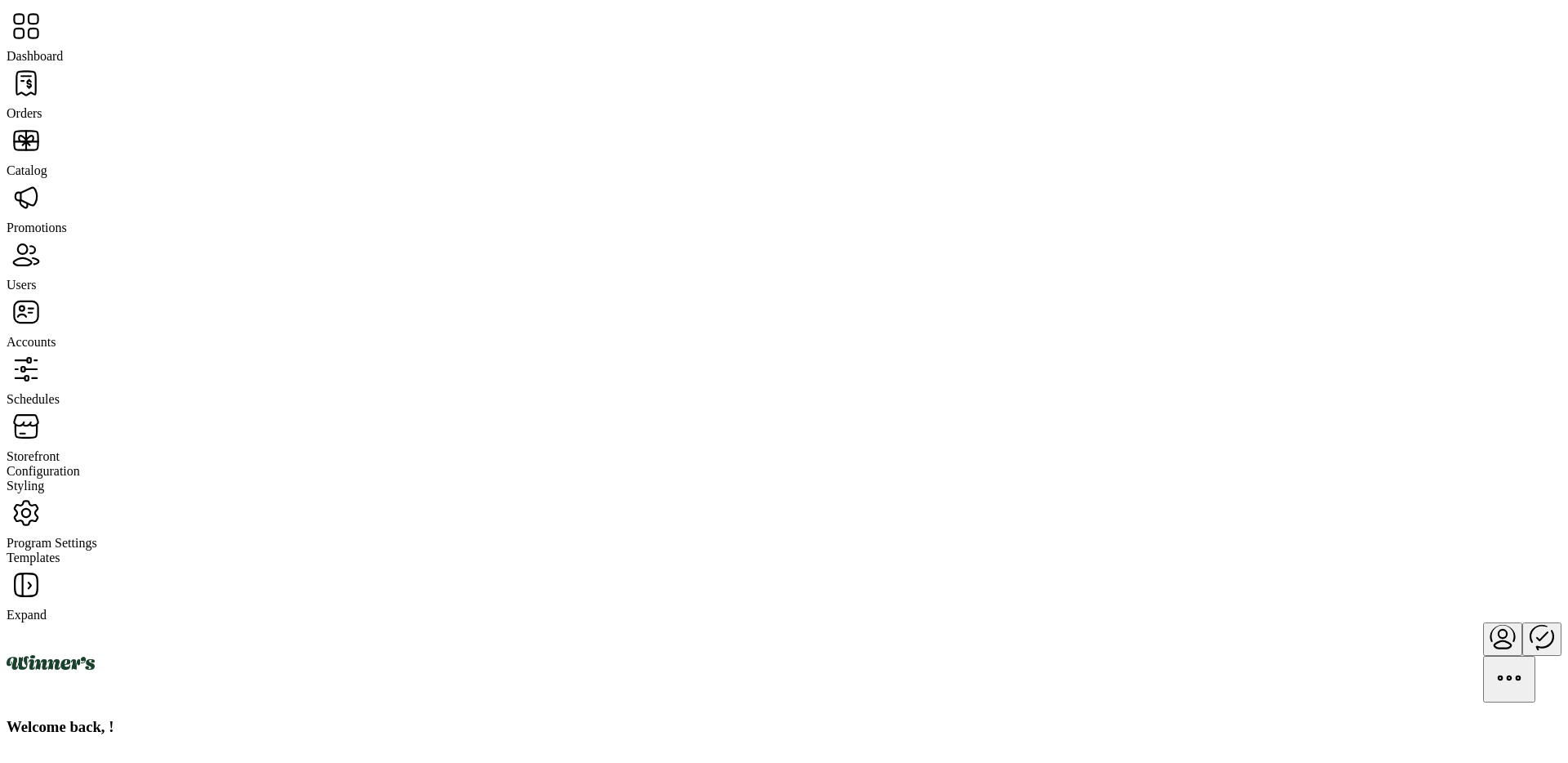 click on "Storefront" at bounding box center (24, 113) 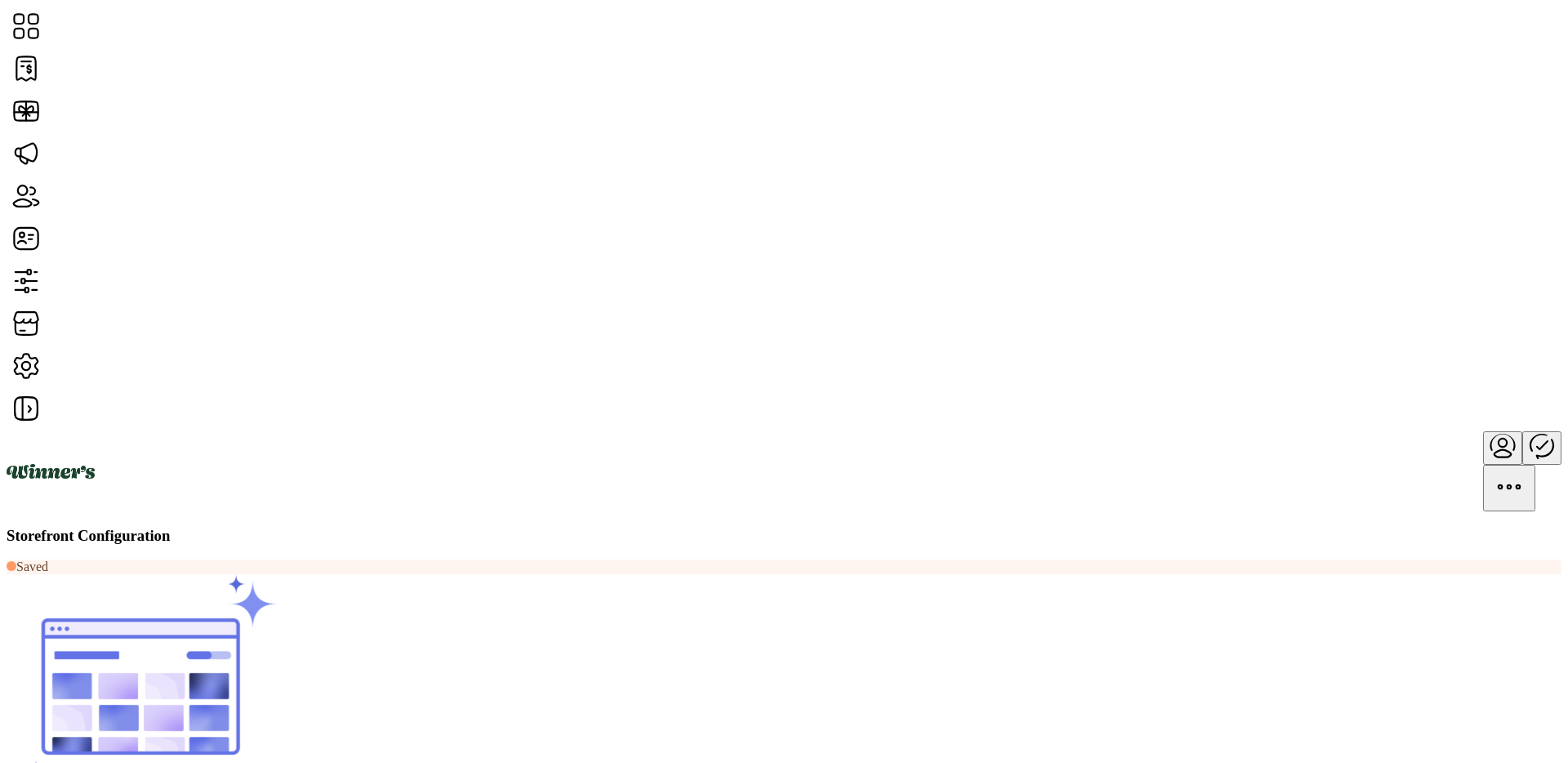 click on "View in Test Environment" at bounding box center [74, 863] 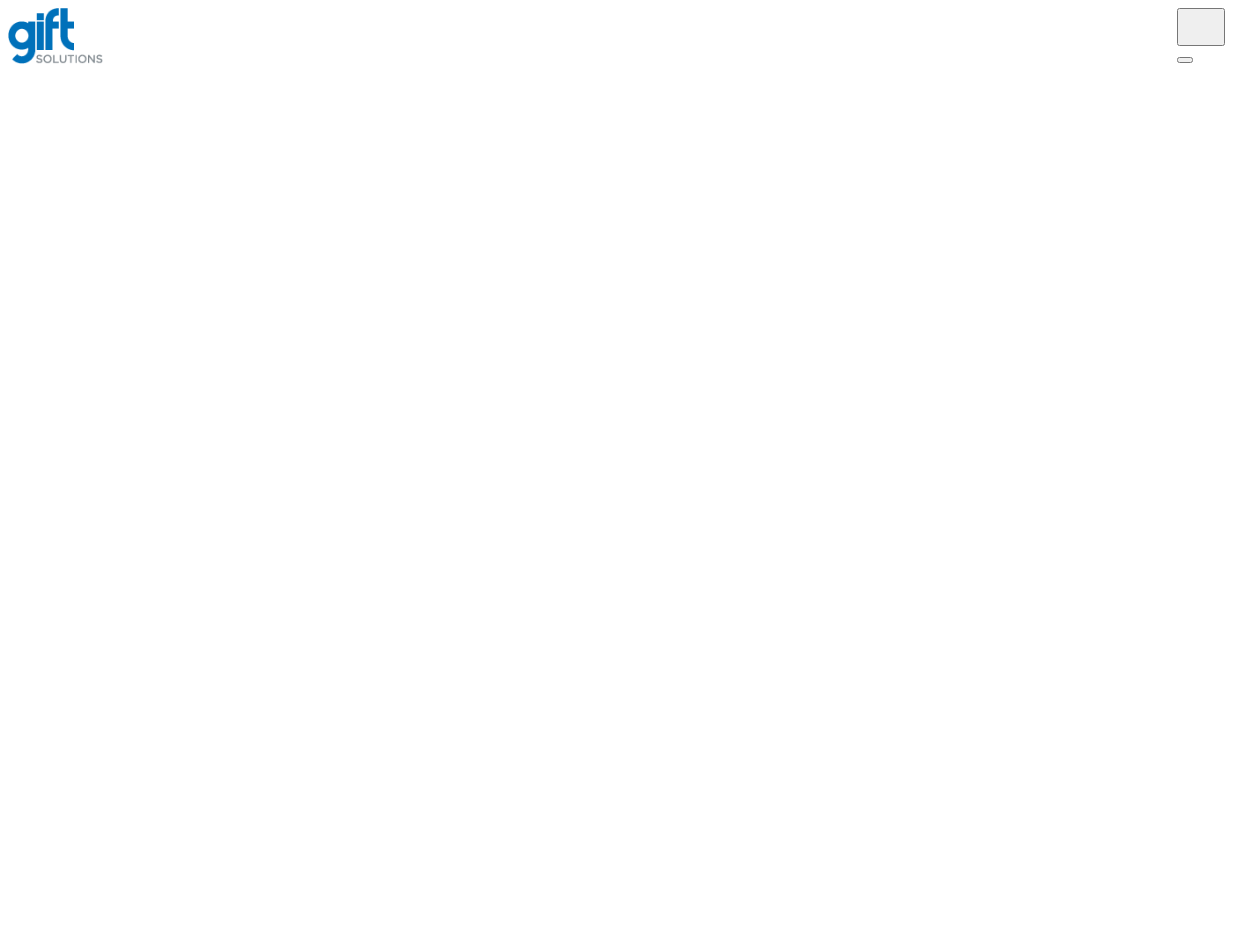 scroll, scrollTop: 0, scrollLeft: 0, axis: both 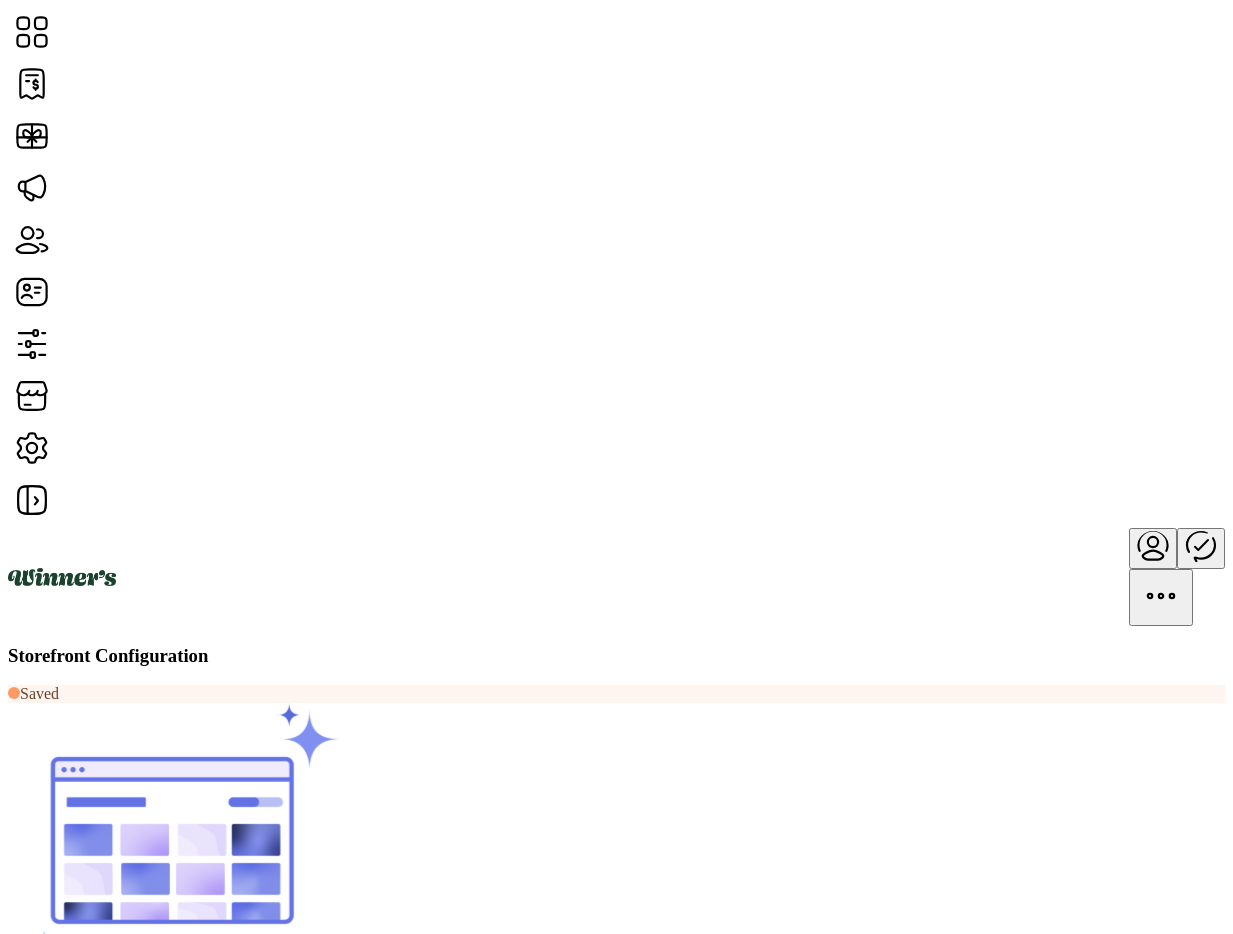 click at bounding box center [60, 1077] 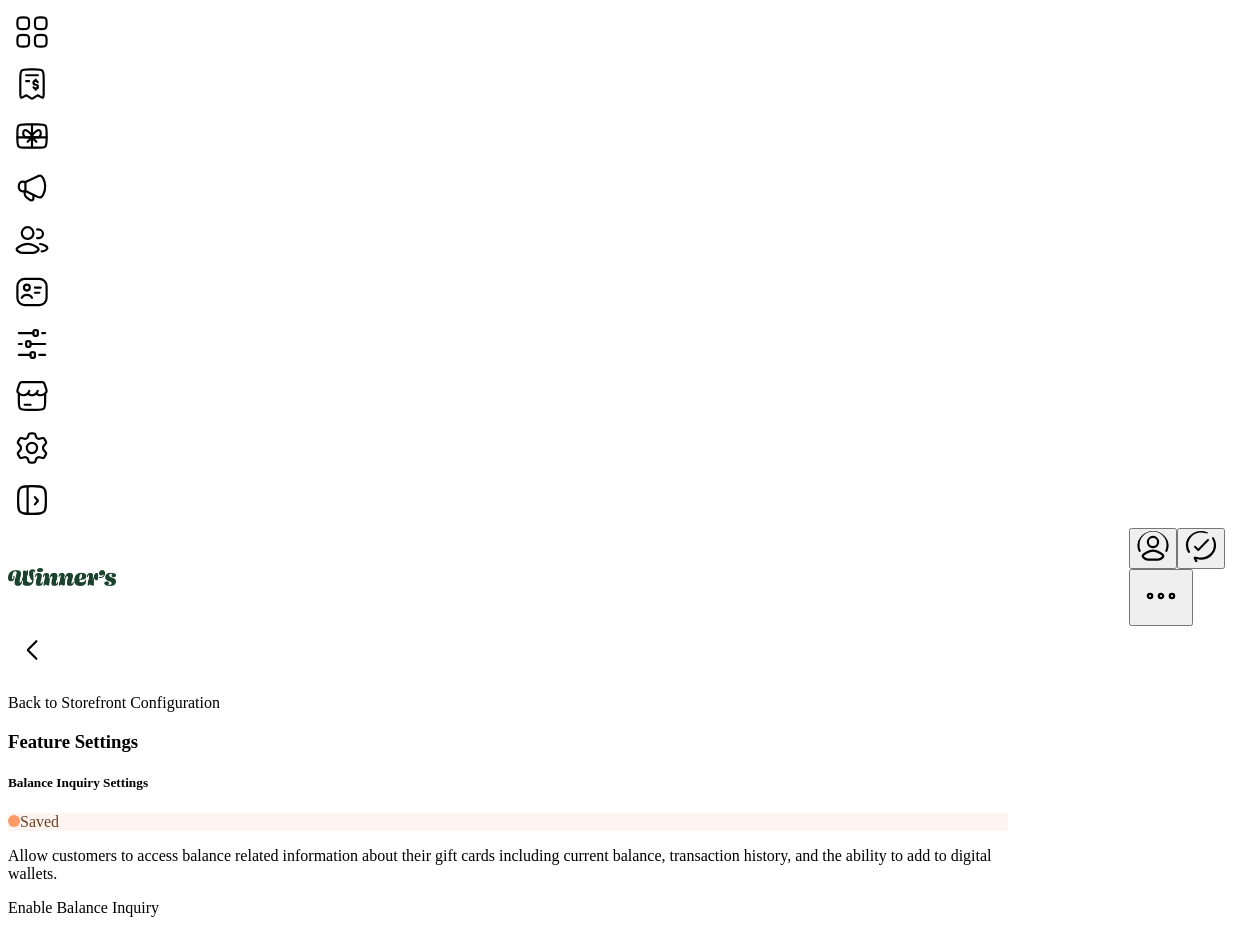 scroll, scrollTop: 1157, scrollLeft: 0, axis: vertical 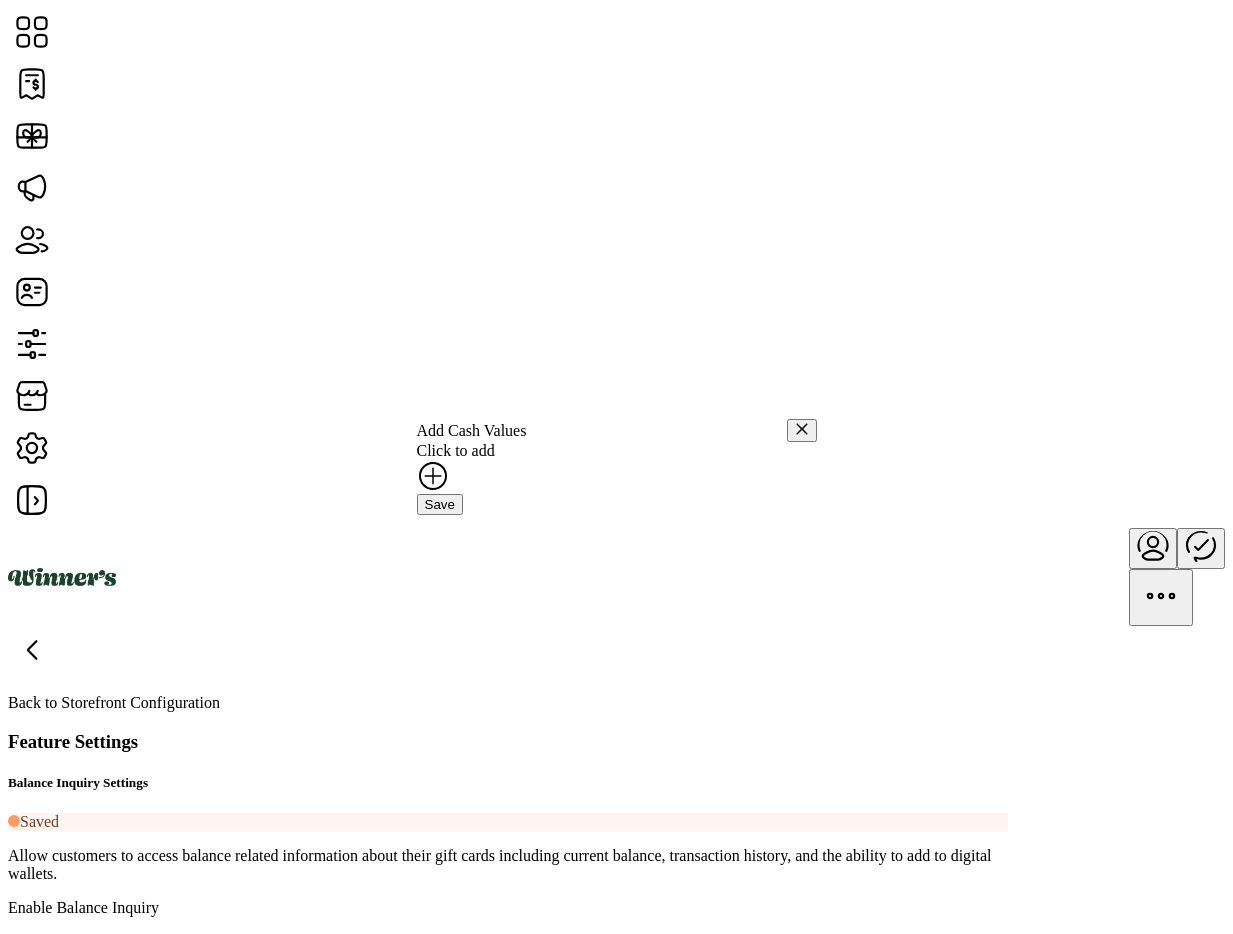 click at bounding box center (433, 476) 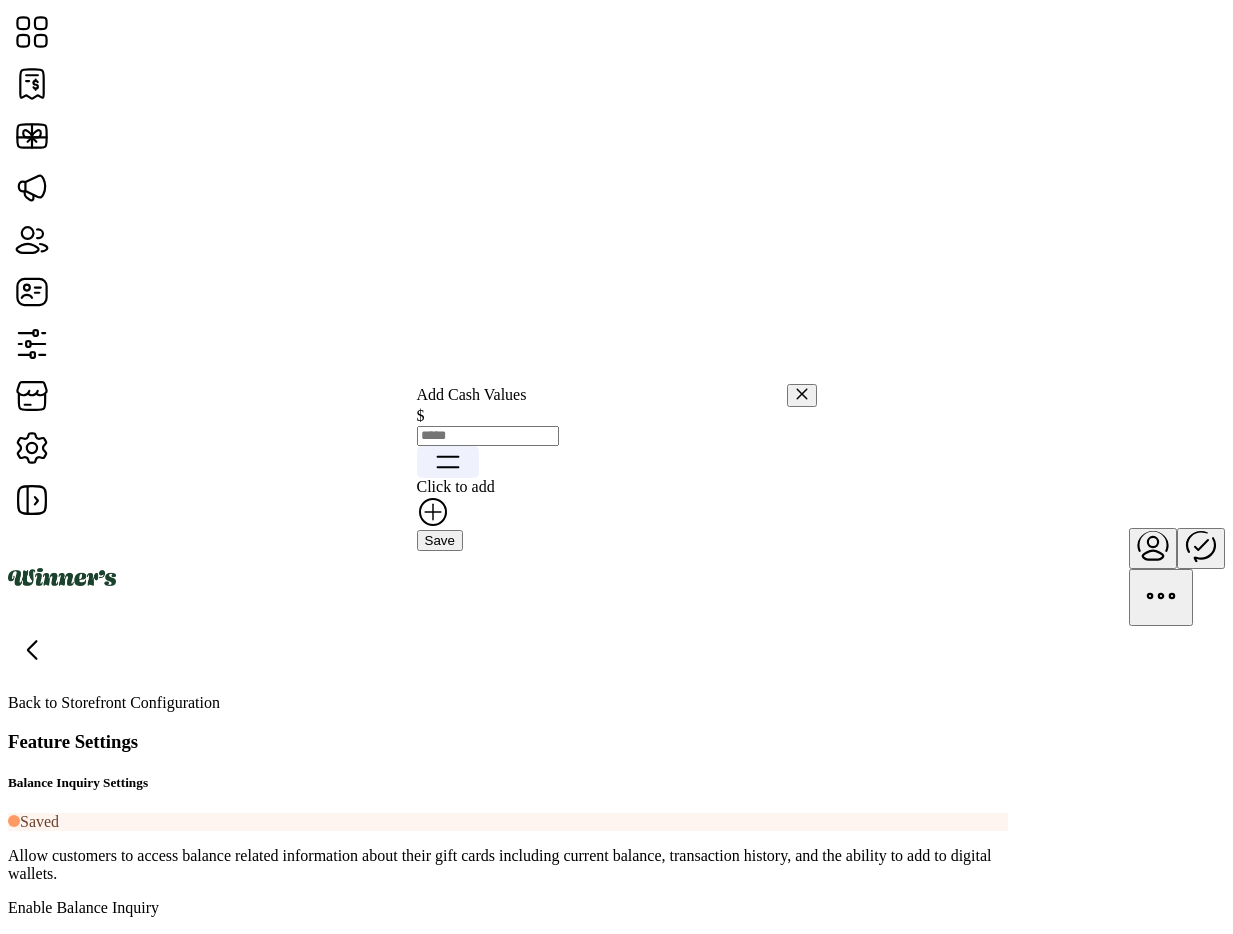 click at bounding box center [433, 512] 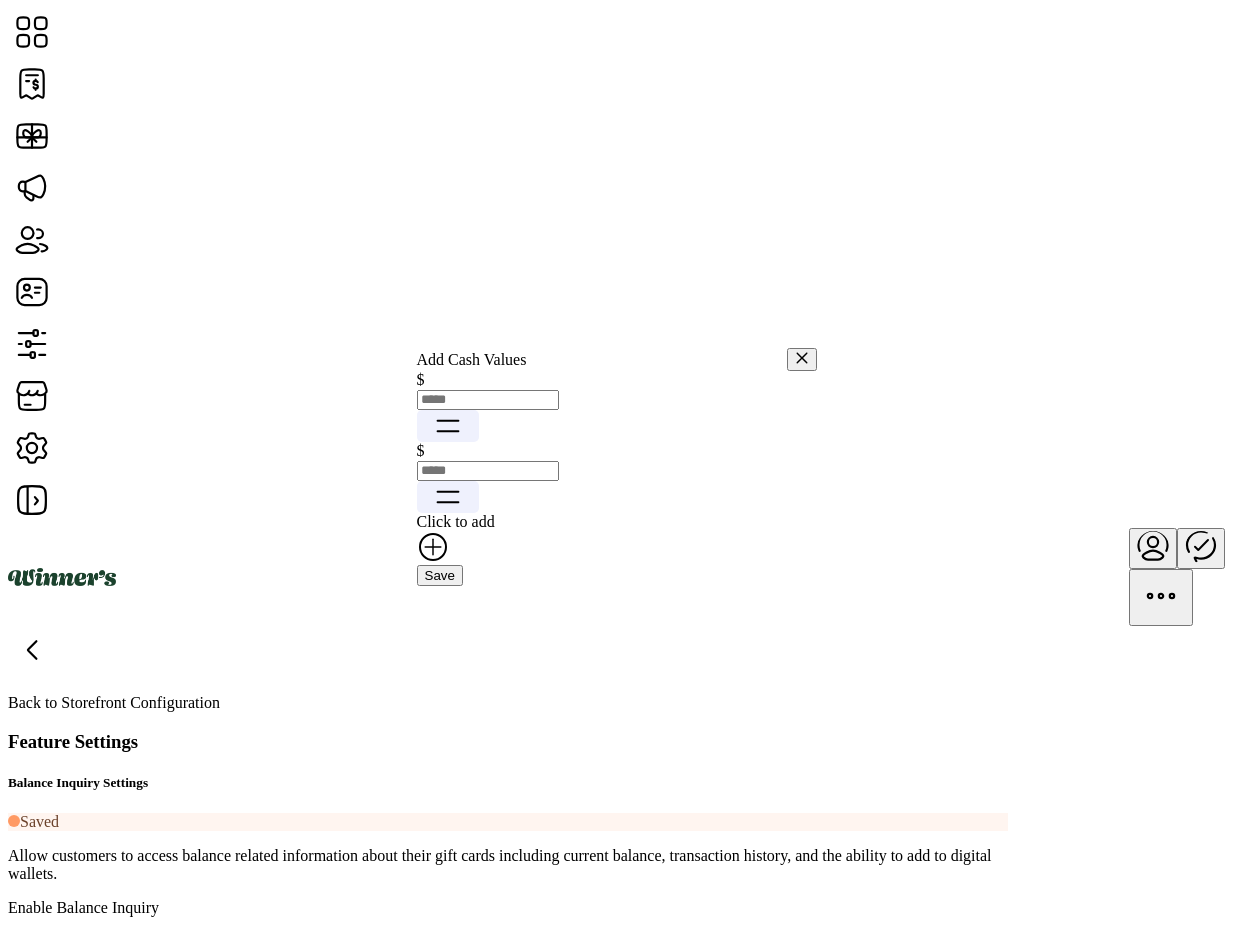 click at bounding box center (488, 400) 